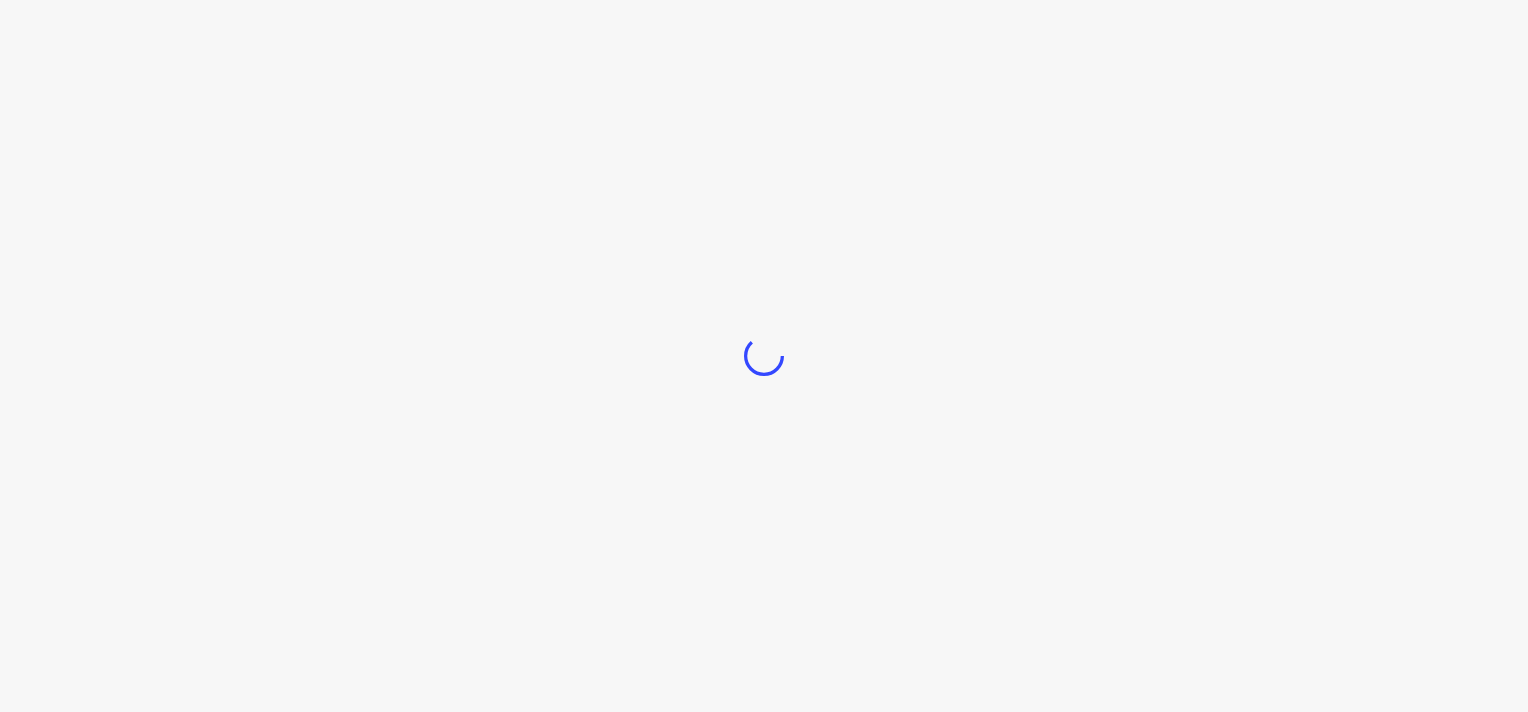 scroll, scrollTop: 0, scrollLeft: 0, axis: both 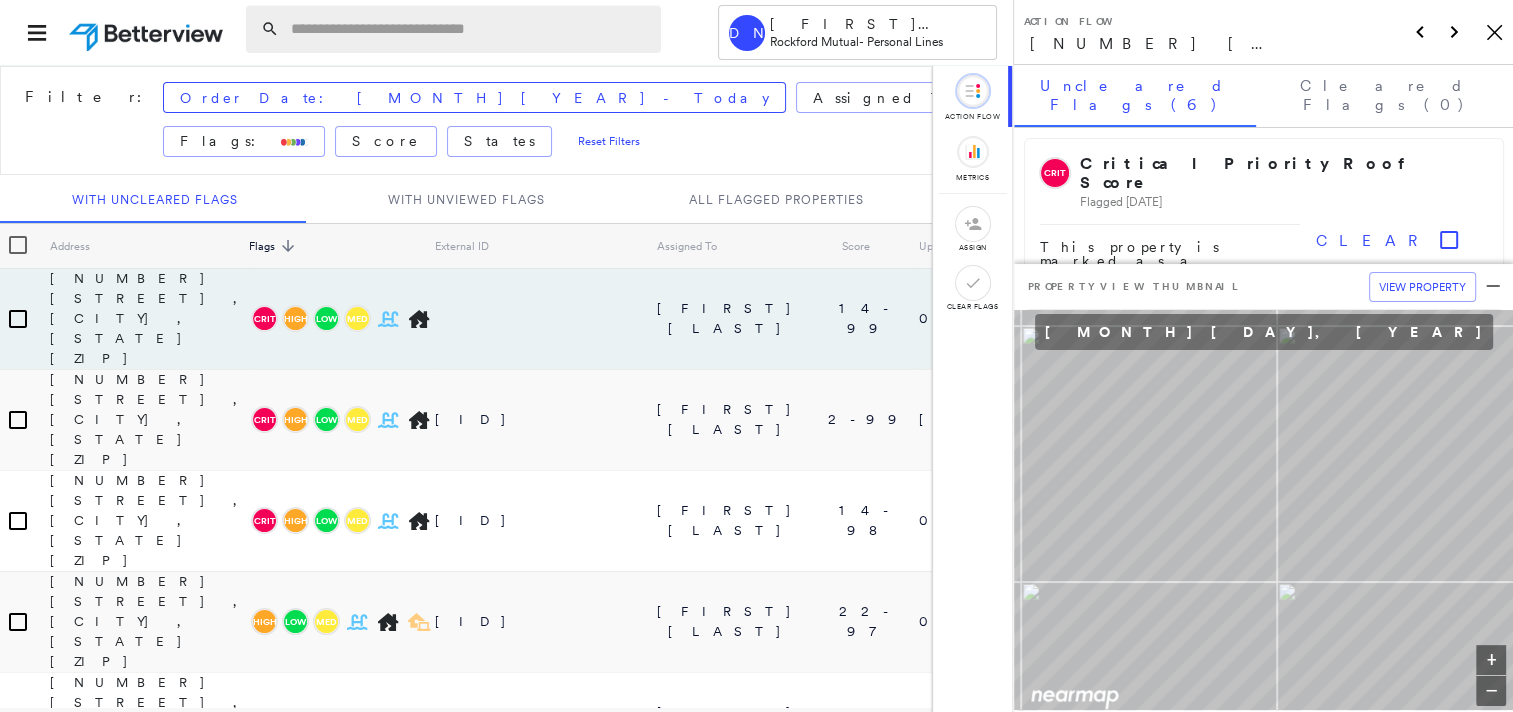 click at bounding box center [470, 29] 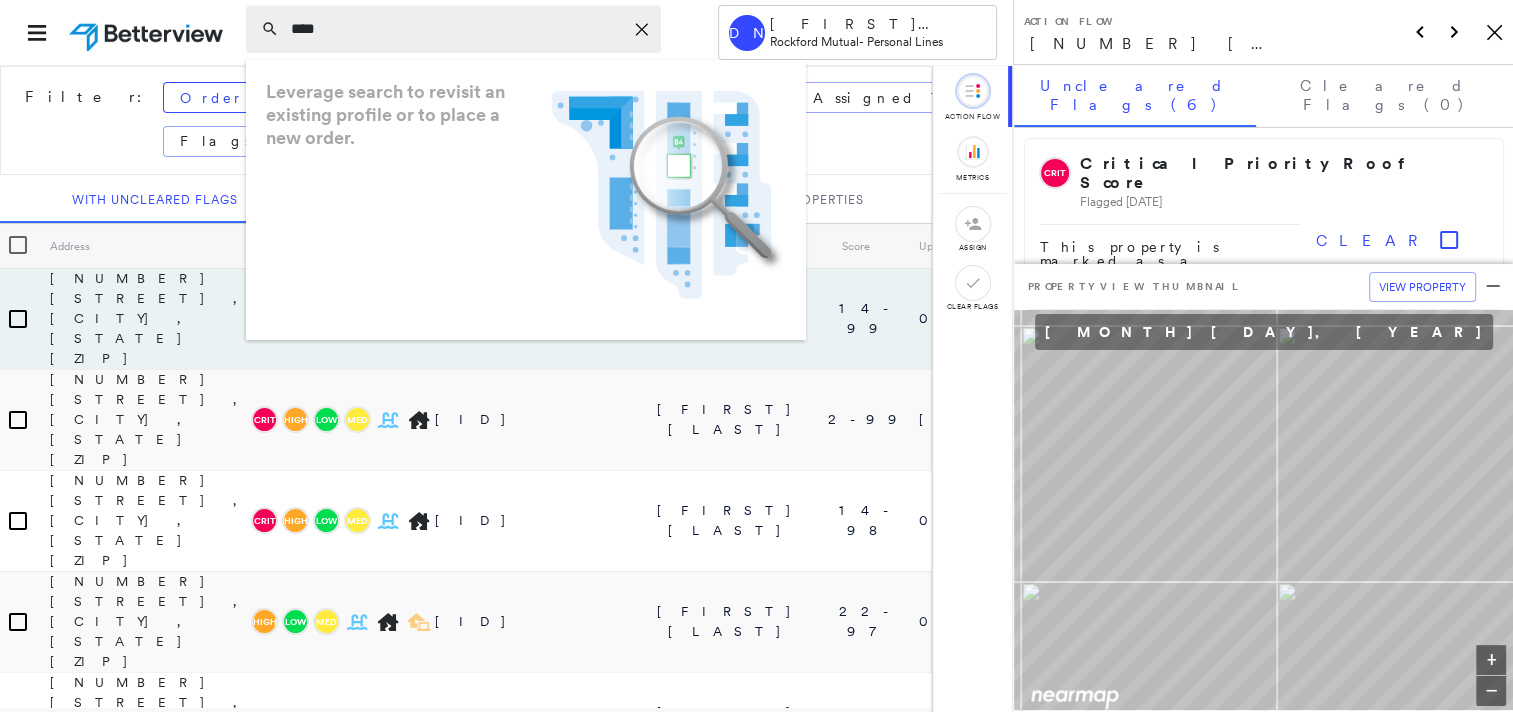 click on "****" at bounding box center (457, 29) 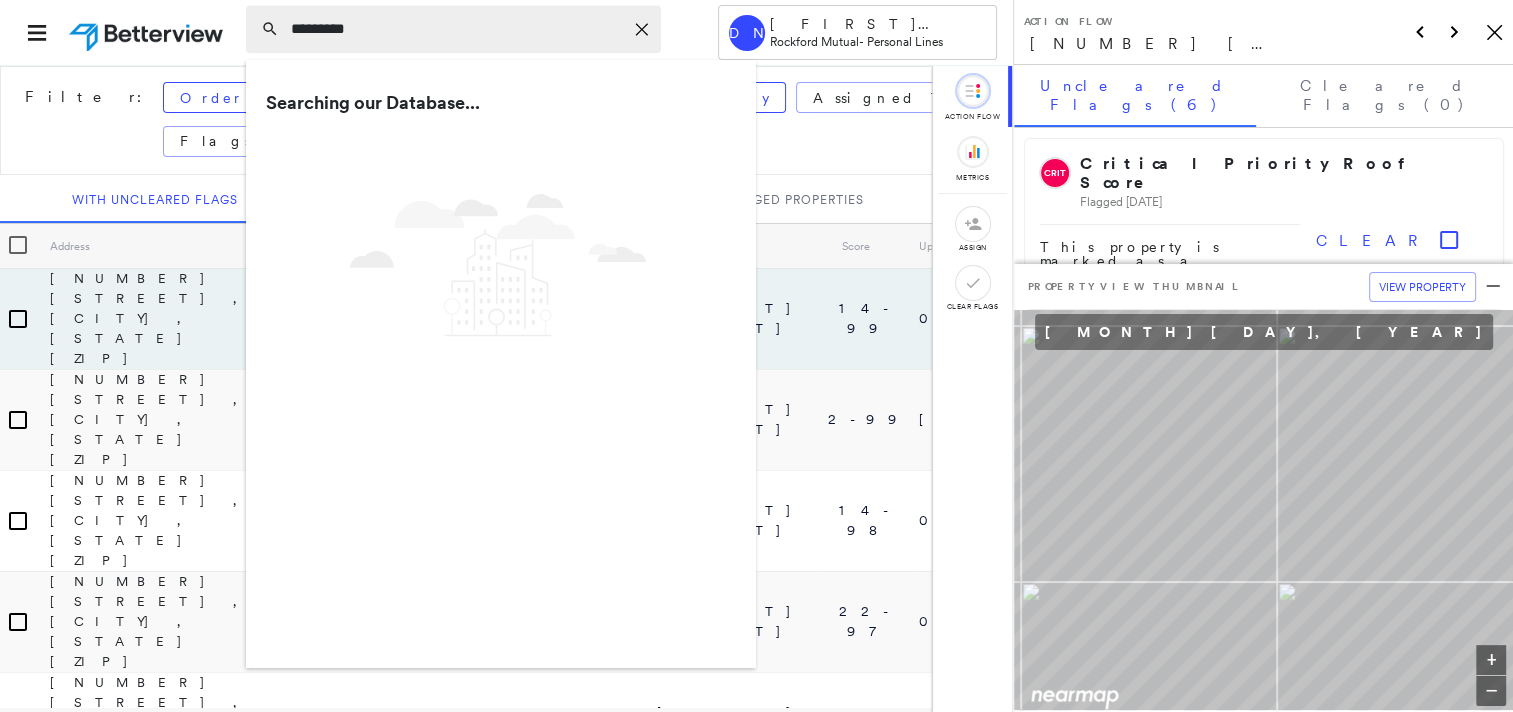 type on "**********" 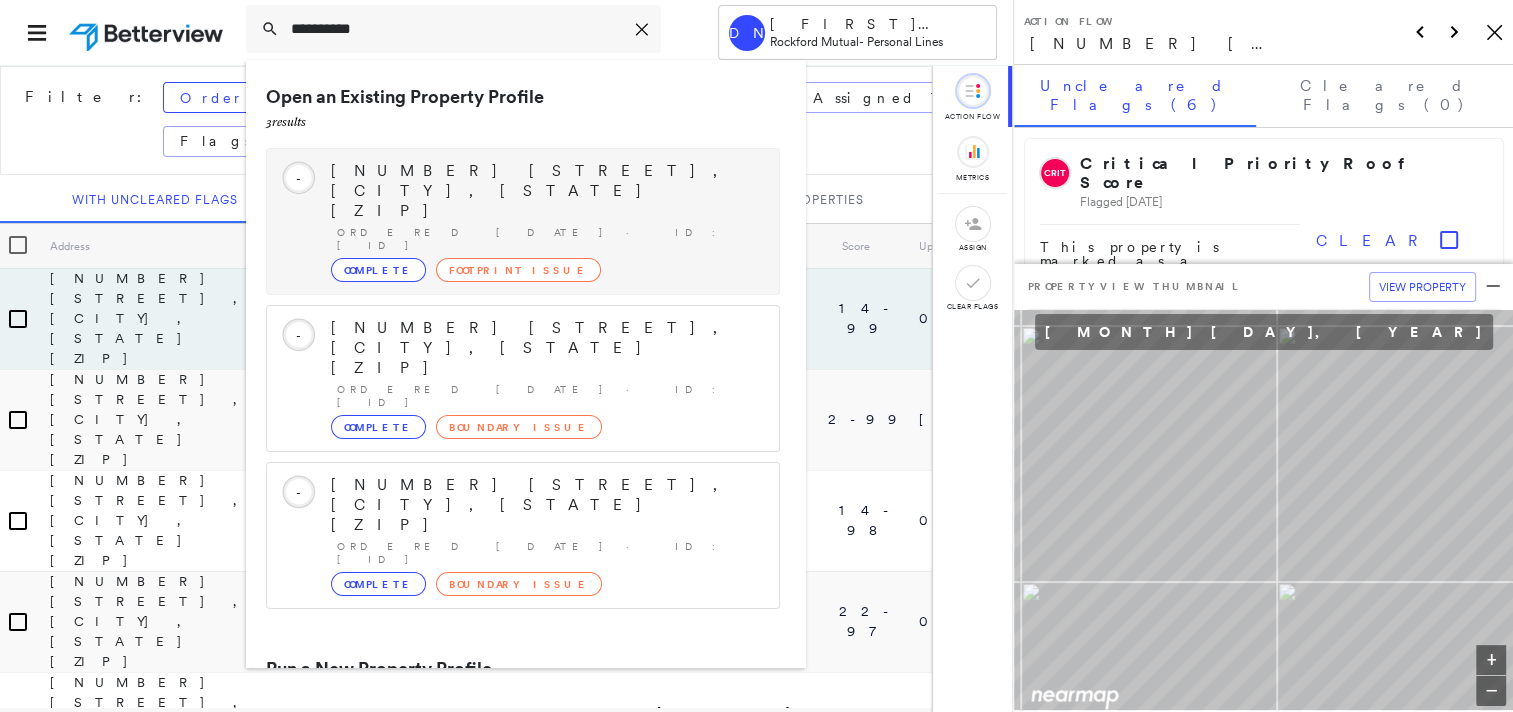 click on "Ordered [DATE] · ID: [ID]" at bounding box center [548, 239] 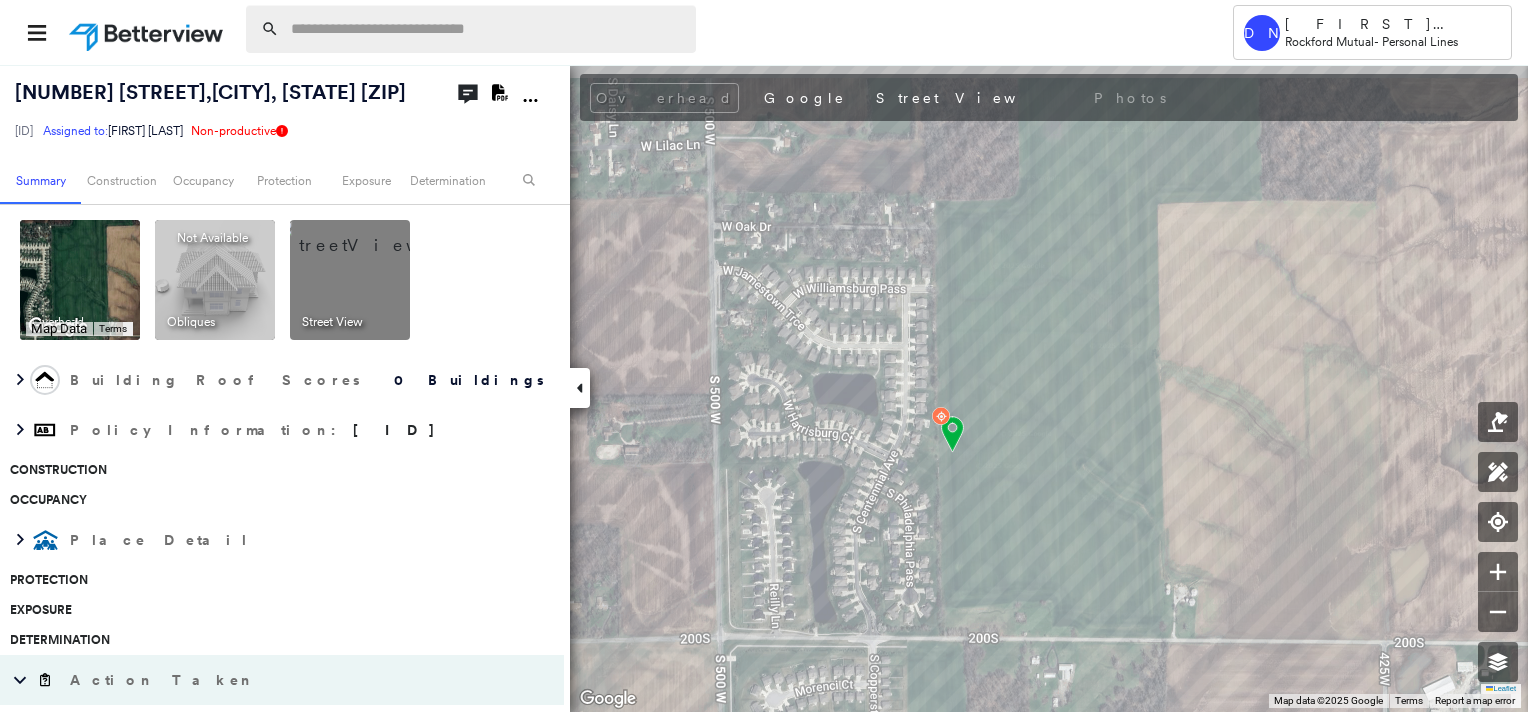 click at bounding box center [487, 29] 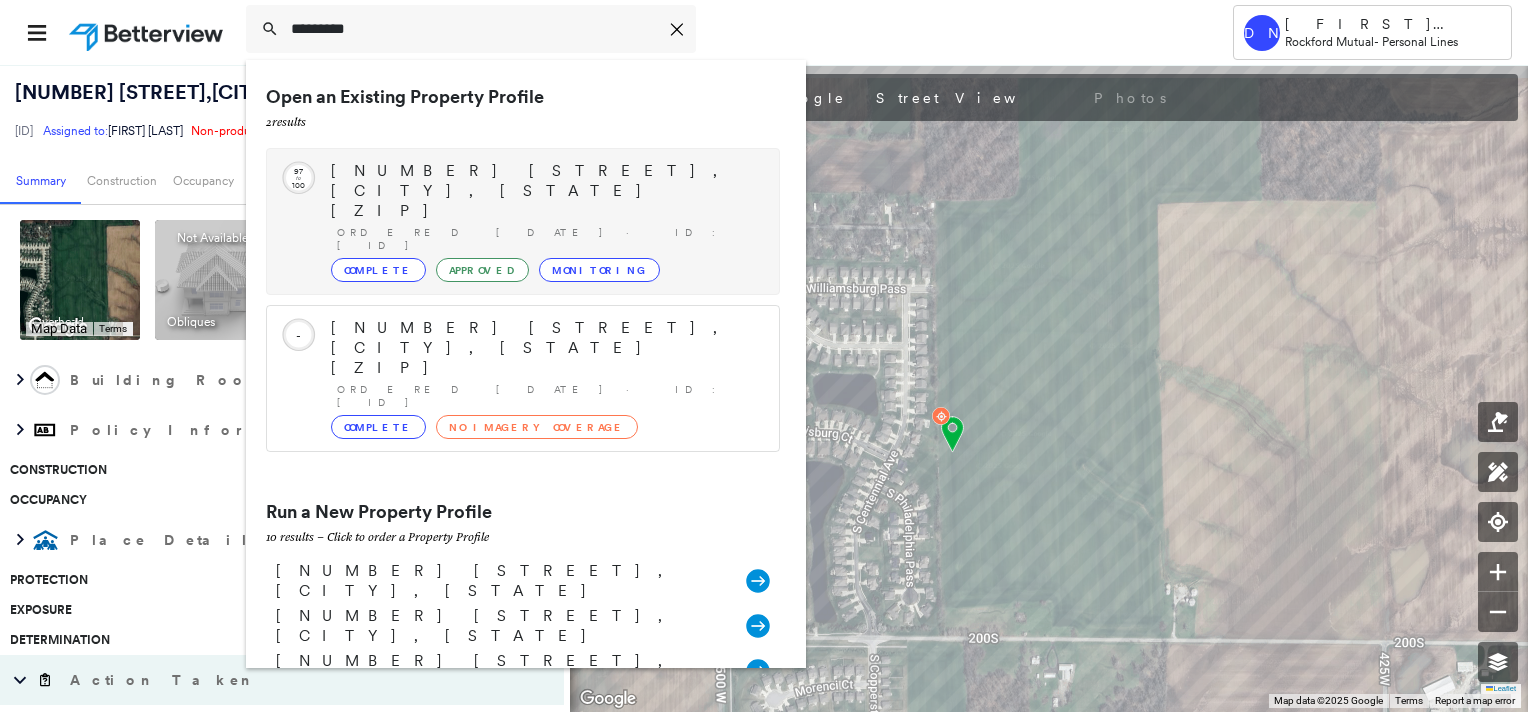 type on "*********" 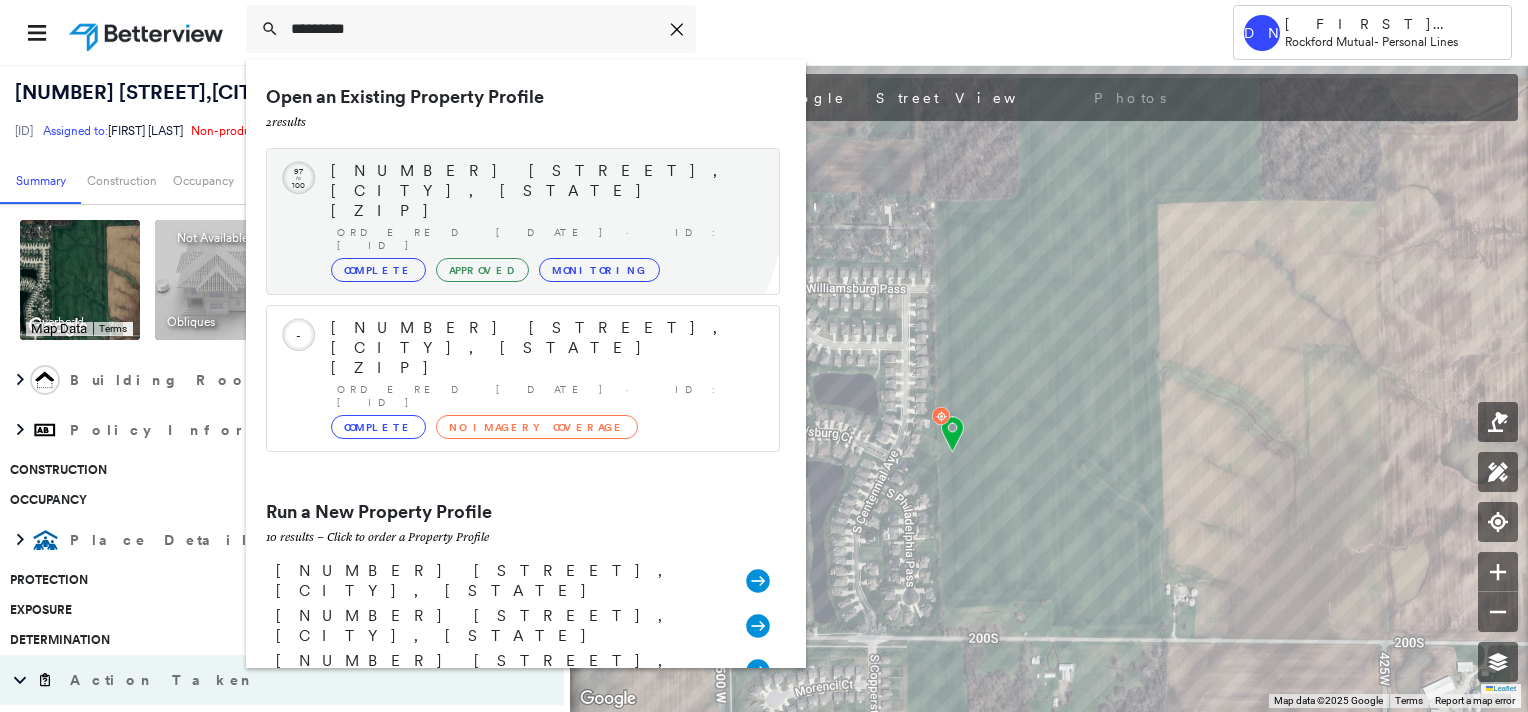 click on "[NUMBER] [STREET], [CITY], [STATE] [ZIP]" at bounding box center [545, 191] 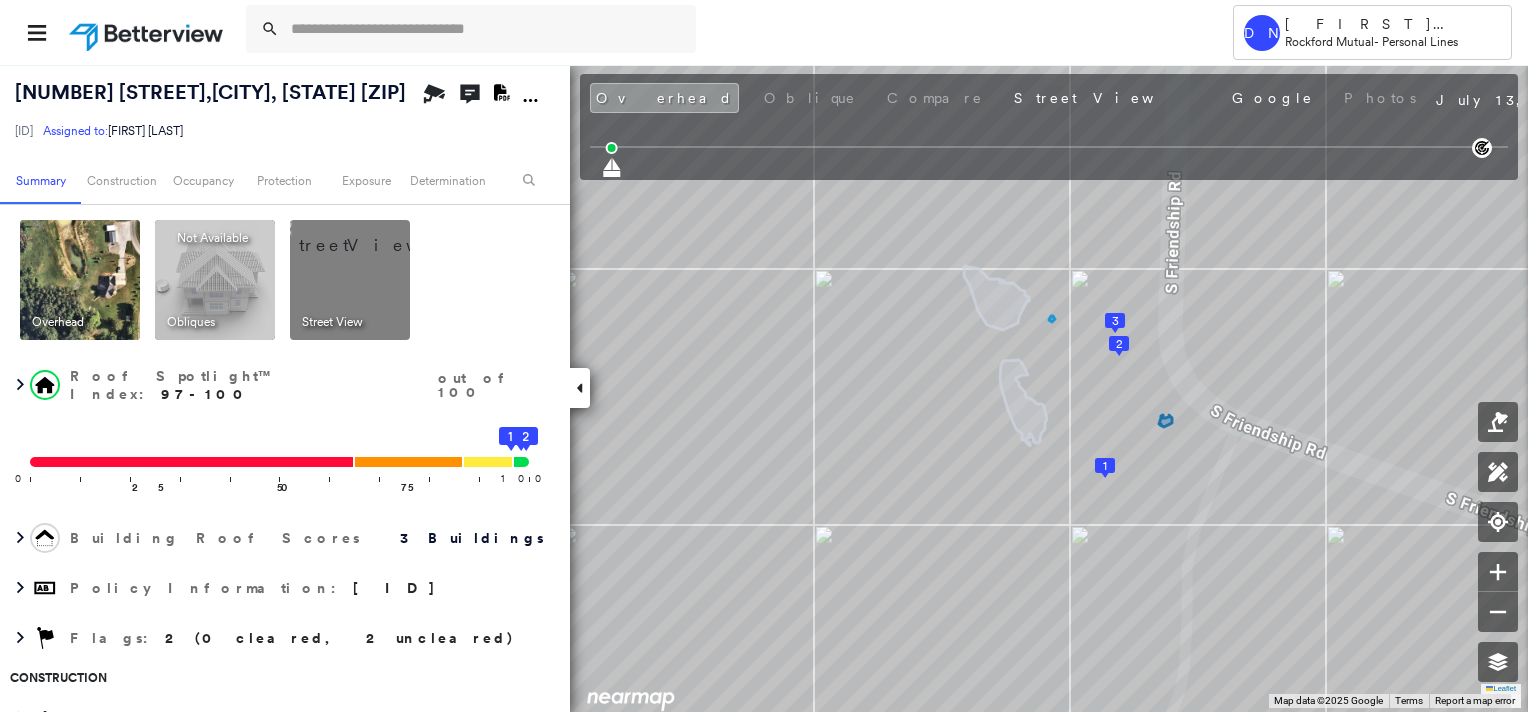 click at bounding box center [374, 235] 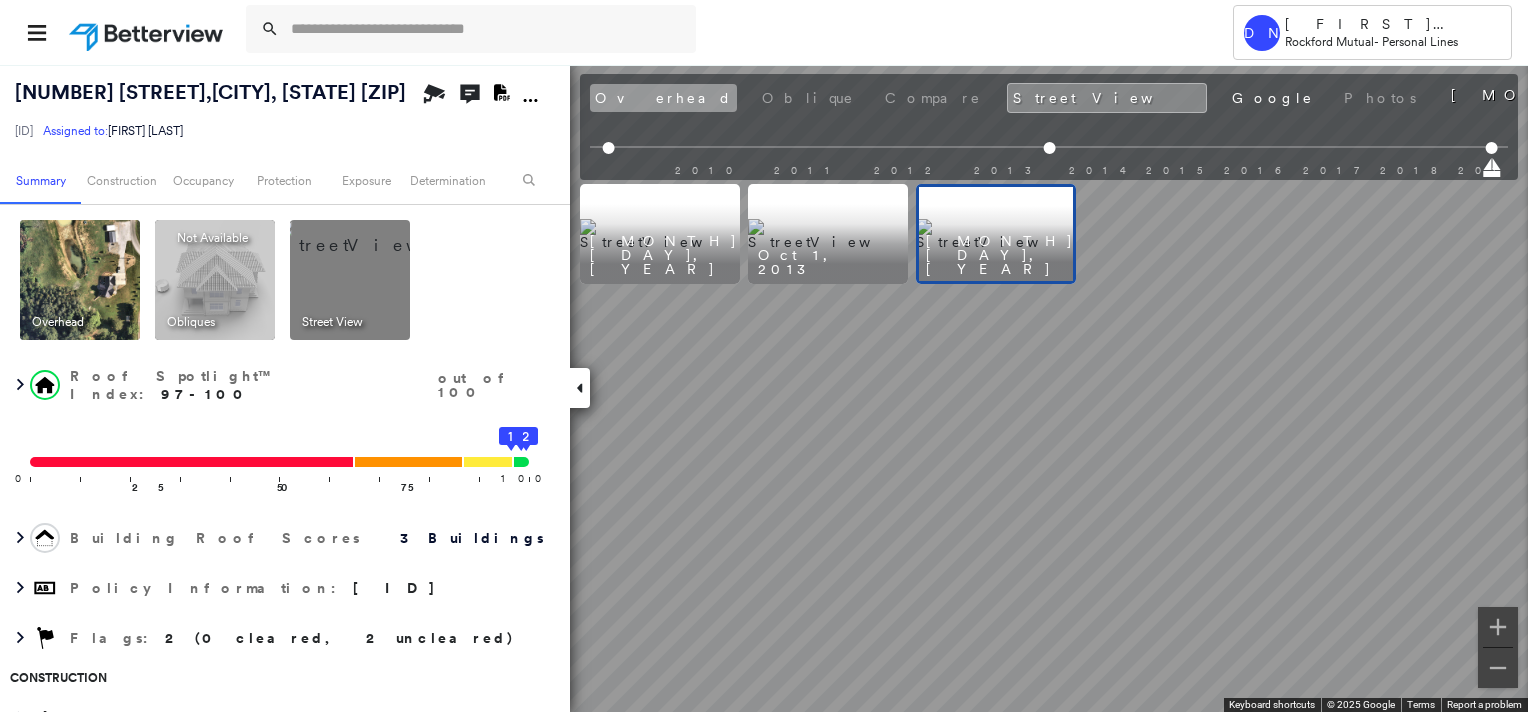 click on "Overhead" at bounding box center (663, 98) 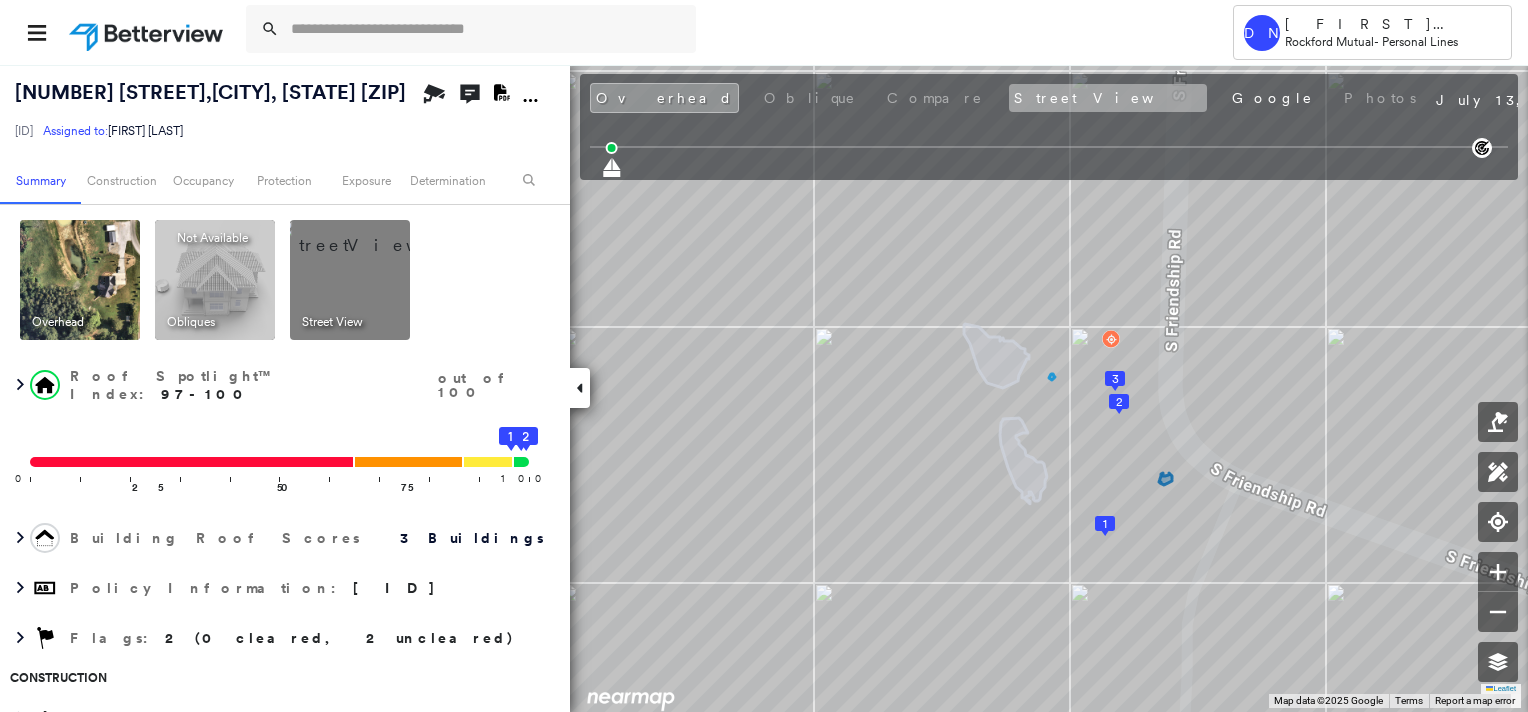 click on "Street View" at bounding box center (1108, 98) 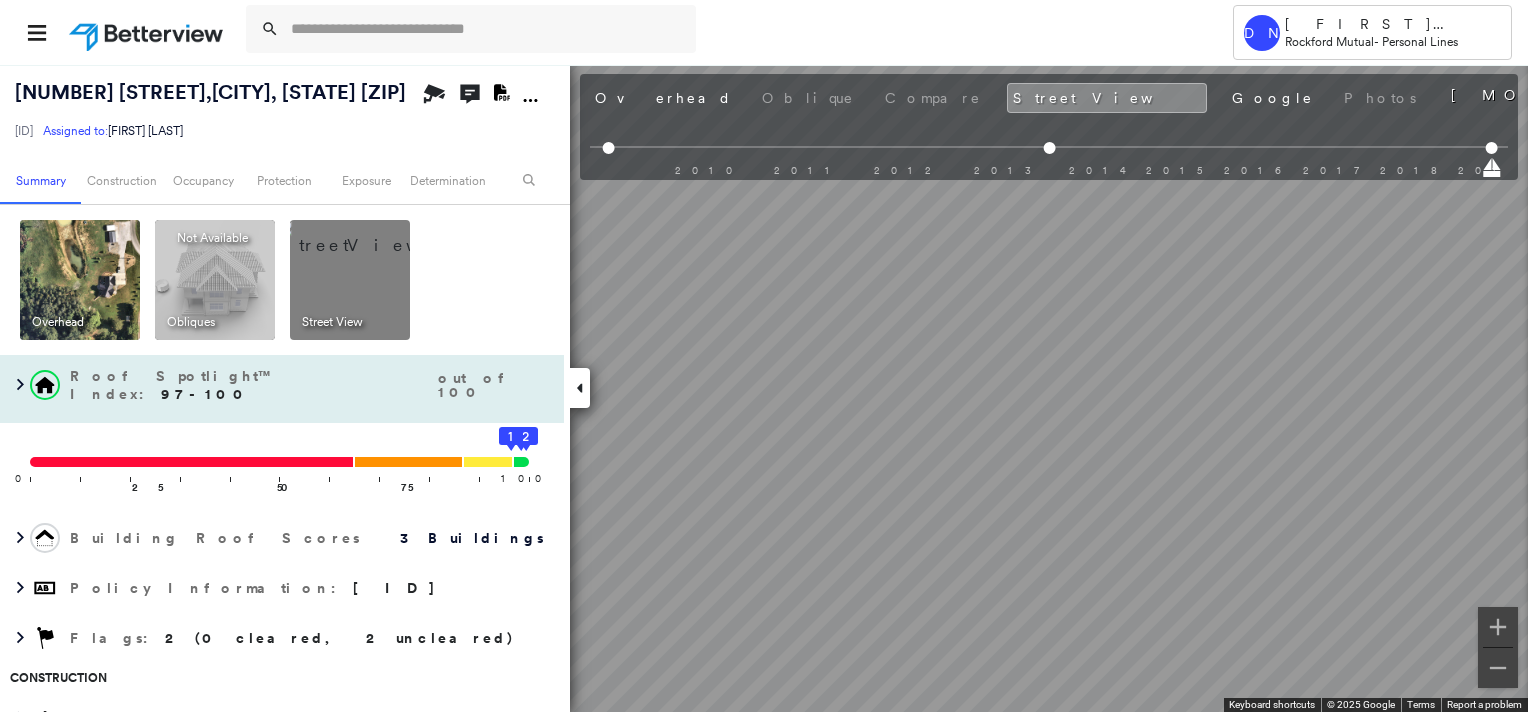 click on "[NUMBER] [STREET] ,  [CITY], [STATE] [ZIP] [ID] Assigned to:  [FIRST] [LAST] Assigned to:  [FIRST] [LAST] [ID] Assigned to:  [FIRST] [LAST] Open Comments Download PDF Report Summary Construction Occupancy Protection Exposure Determination Overhead Obliques Not Available ; Street View Roof Spotlight™ Index :  97-100 out of 100 0 100 25 50 75 3 2 1 Building Roof Scores 3 Buildings Policy Information :  [ID] Flags :  2 (0 cleared, 2 uncleared) Construction Roof Spotlights Property Features :  Water Hazard, Playground, Trampoline Roof Size & Shape :  3 buildings  Assessor and MLS Details BuildZoom - Building Permit Data and Analysis Occupancy Ownership Place Detail Protection Exposure FEMA Risk Index Additional Perils Determination Flags :  2 (0 cleared, 2 uncleared) Uncleared Flags (2) Cleared Flags  (0) Property Hazards Flagged [DATE] Clear LOW Low Priority Roof Score Flagged [DATE] Clear Action Taken New Entry History Quote/New Business Terms & Conditions Added ACV Endorsement" at bounding box center [764, 388] 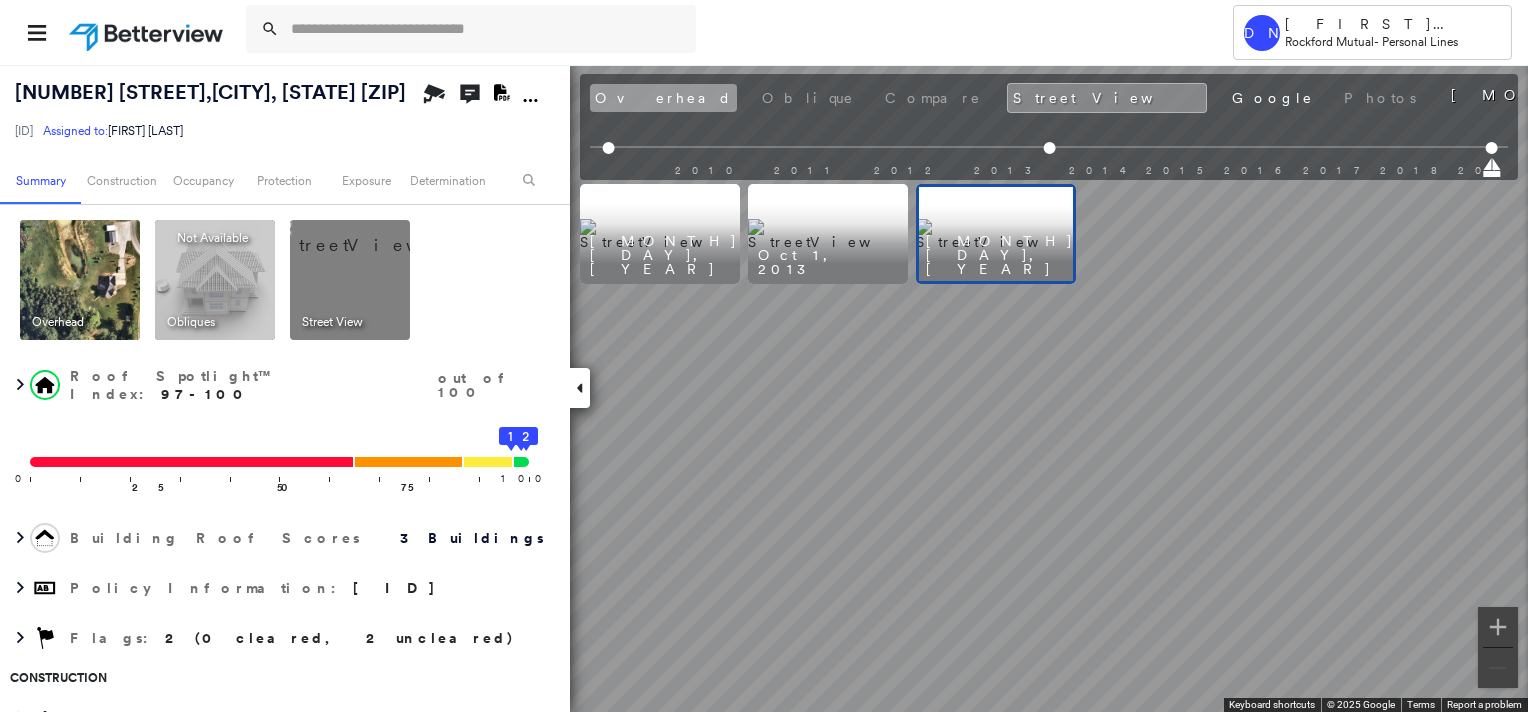 click on "Overhead" at bounding box center (663, 98) 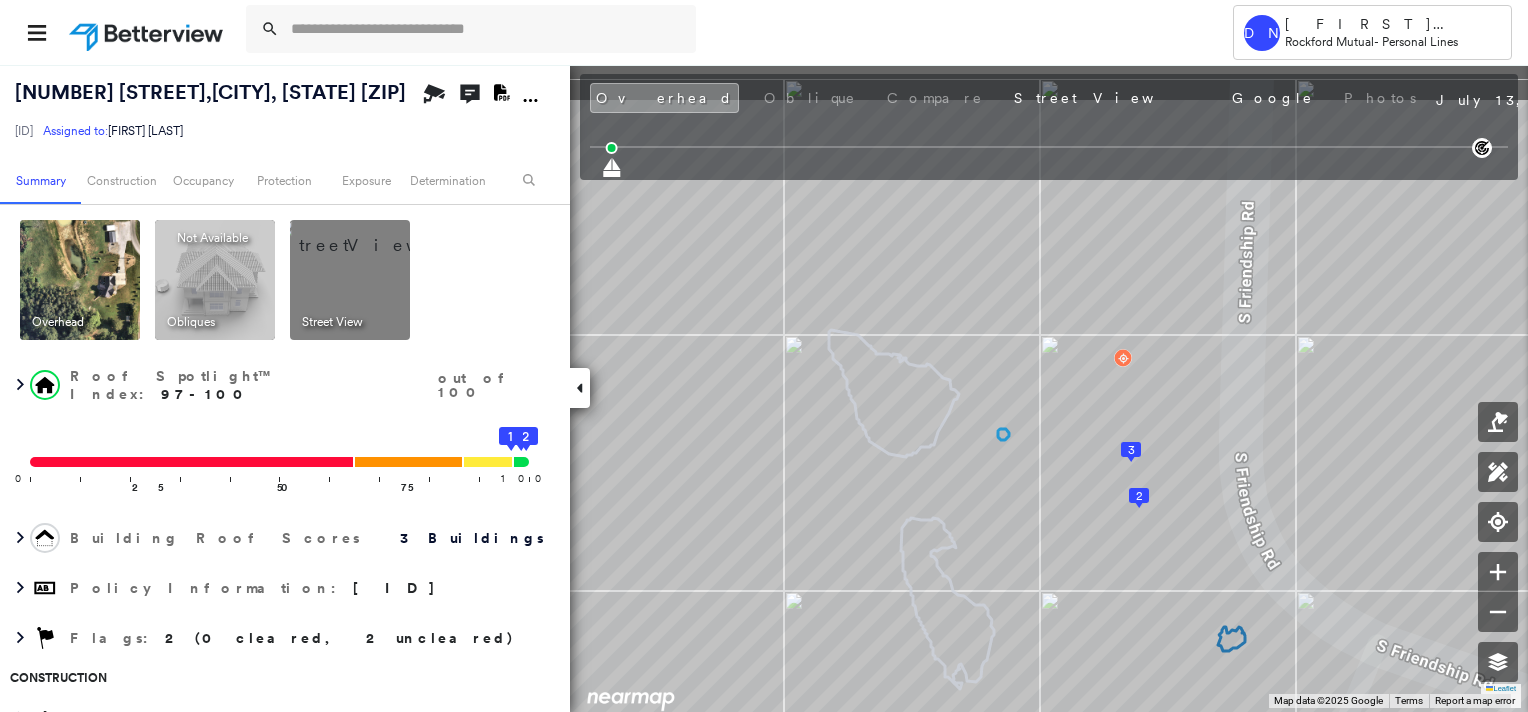 click on "Tower DN [FIRST] [LAST] Rockford Mutual  -   Personal Lines [NUMBER] [STREET] ,  [CITY], [STATE] [ZIP] [ID] Assigned to:  [FIRST] [LAST] Assigned to:  [FIRST] [LAST] [ID] Assigned to:  [FIRST] [LAST] Open Comments Download PDF Report Summary Construction Occupancy Protection Exposure Determination Overhead Obliques Not Available ; Street View Roof Spotlight™ Index :  97-100 out of 100 0 100 25 50 75 3 2 1 Building Roof Scores 3 Buildings Policy Information :  [ID] Flags :  2 (0 cleared, 2 uncleared) Construction Roof Spotlights Property Features :  Water Hazard, Playground, Trampoline Roof Size & Shape :  3 buildings  Assessor and MLS Details BuildZoom - Building Permit Data and Analysis Occupancy Ownership Place Detail Protection Exposure FEMA Risk Index Additional Perils Determination Flags :  2 (0 cleared, 2 uncleared) Uncleared Flags (2) Cleared Flags  (0) Property Hazards Flagged [DATE] Clear LOW Low Priority Roof Score Flagged [DATE] Clear Action Taken New Entry History" at bounding box center (764, 356) 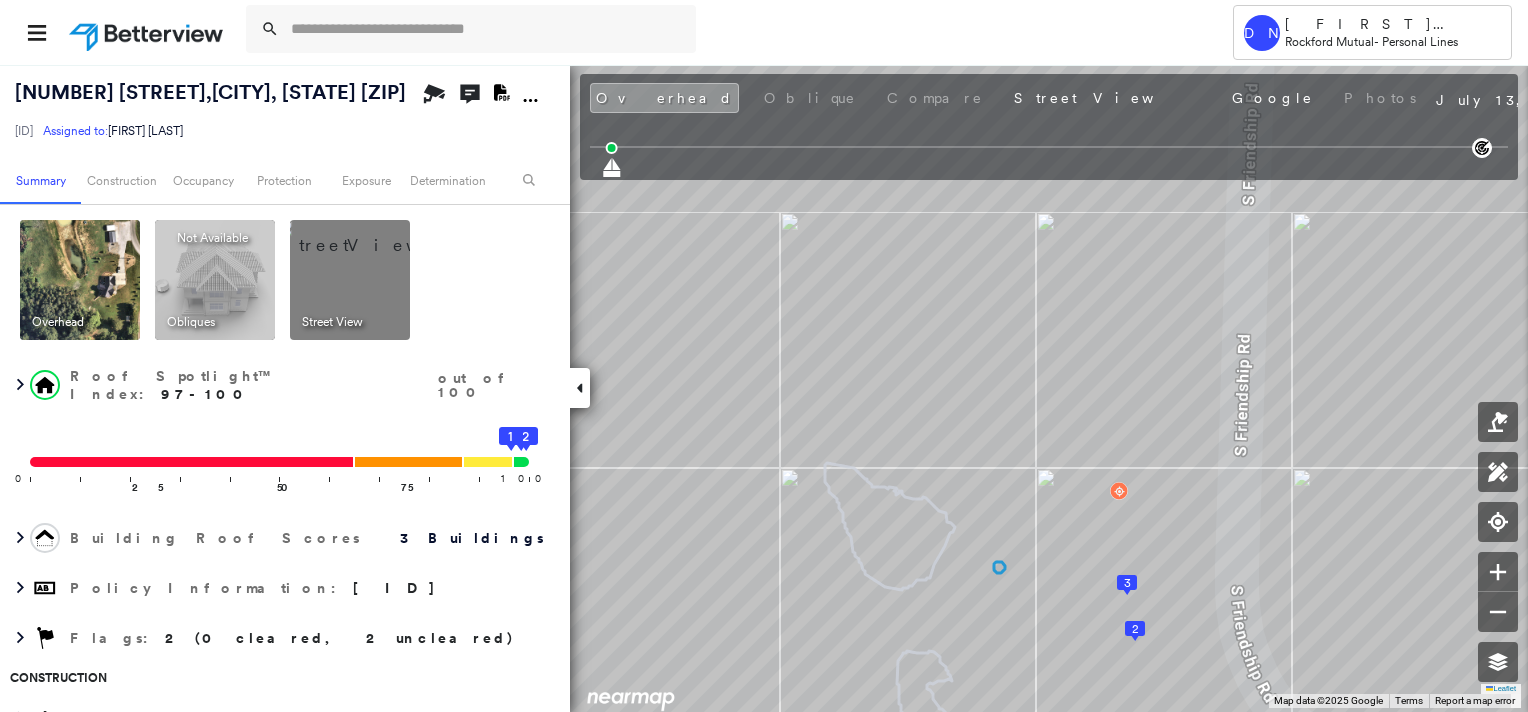 drag, startPoint x: 876, startPoint y: 110, endPoint x: 976, endPoint y: 172, distance: 117.66053 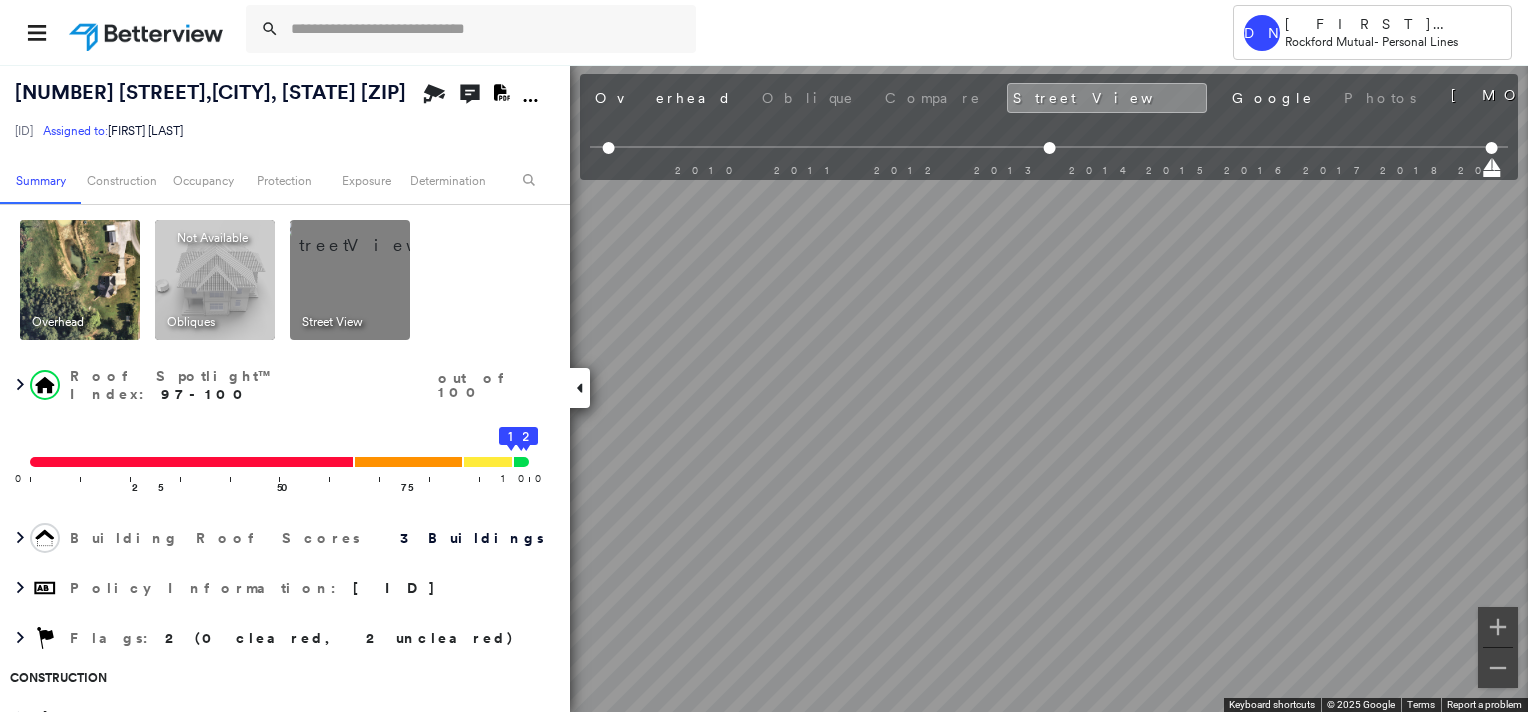 click on "[NUMBER] [STREET] ,  [CITY], [STATE] [ZIP] [ID] Assigned to:  [FIRST] [LAST] Assigned to:  [FIRST] [LAST] [ID] Assigned to:  [FIRST] [LAST] Open Comments Download PDF Report Summary Construction Occupancy Protection Exposure Determination Overhead Obliques Not Available ; Street View Roof Spotlight™ Index :  97-100 out of 100 0 100 25 50 75 3 2 1 Building Roof Scores 3 Buildings Policy Information :  [ID] Flags :  2 (0 cleared, 2 uncleared) Construction Roof Spotlights Property Features :  Water Hazard, Playground, Trampoline Roof Size & Shape :  3 buildings  Assessor and MLS Details BuildZoom - Building Permit Data and Analysis Occupancy Ownership Place Detail Protection Exposure FEMA Risk Index Additional Perils Determination Flags :  2 (0 cleared, 2 uncleared) Uncleared Flags (2) Cleared Flags  (0) Property Hazards Flagged [DATE] Clear LOW Low Priority Roof Score Flagged [DATE] Clear Action Taken New Entry History Quote/New Business Terms & Conditions Added ACV Endorsement" at bounding box center [764, 388] 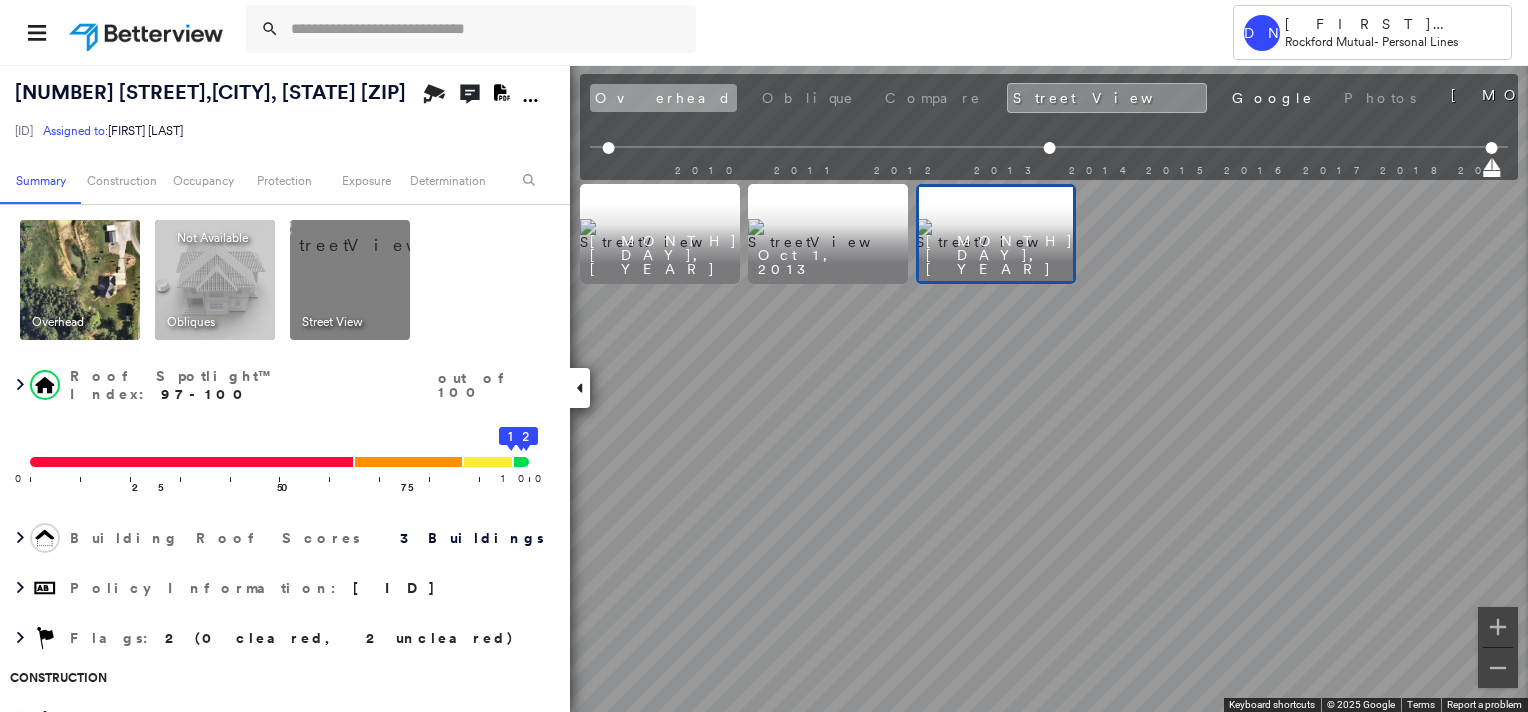 click on "Overhead" at bounding box center (663, 98) 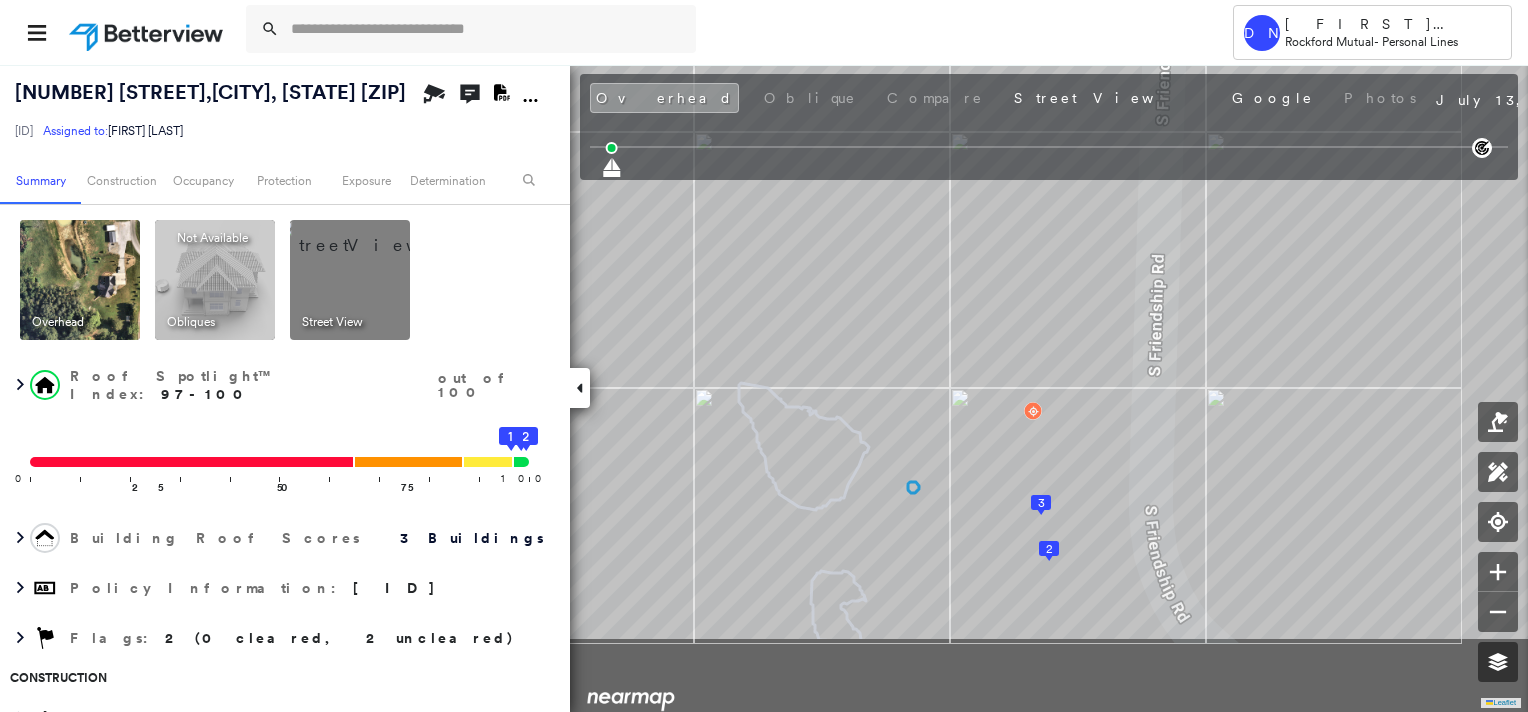 click on "[NUMBER] [STREET] ,  [CITY], [STATE] [ZIP] [ID] Assigned to:  [FIRST] [LAST] Assigned to:  [FIRST] [LAST] [ID] Assigned to:  [FIRST] [LAST] Open Comments Download PDF Report Summary Construction Occupancy Protection Exposure Determination Overhead Obliques Not Available ; Street View Roof Spotlight™ Index :  97-100 out of 100 0 100 25 50 75 3 2 1 Building Roof Scores 3 Buildings Policy Information :  [ID] Flags :  2 (0 cleared, 2 uncleared) Construction Roof Spotlights Property Features :  Water Hazard, Playground, Trampoline Roof Size & Shape :  3 buildings  Assessor and MLS Details BuildZoom - Building Permit Data and Analysis Occupancy Ownership Place Detail Protection Exposure FEMA Risk Index Additional Perils Determination Flags :  2 (0 cleared, 2 uncleared) Uncleared Flags (2) Cleared Flags  (0) Property Hazards Flagged [DATE] Clear LOW Low Priority Roof Score Flagged [DATE] Clear Action Taken New Entry History Quote/New Business Terms & Conditions Added ACV Endorsement" at bounding box center [764, 388] 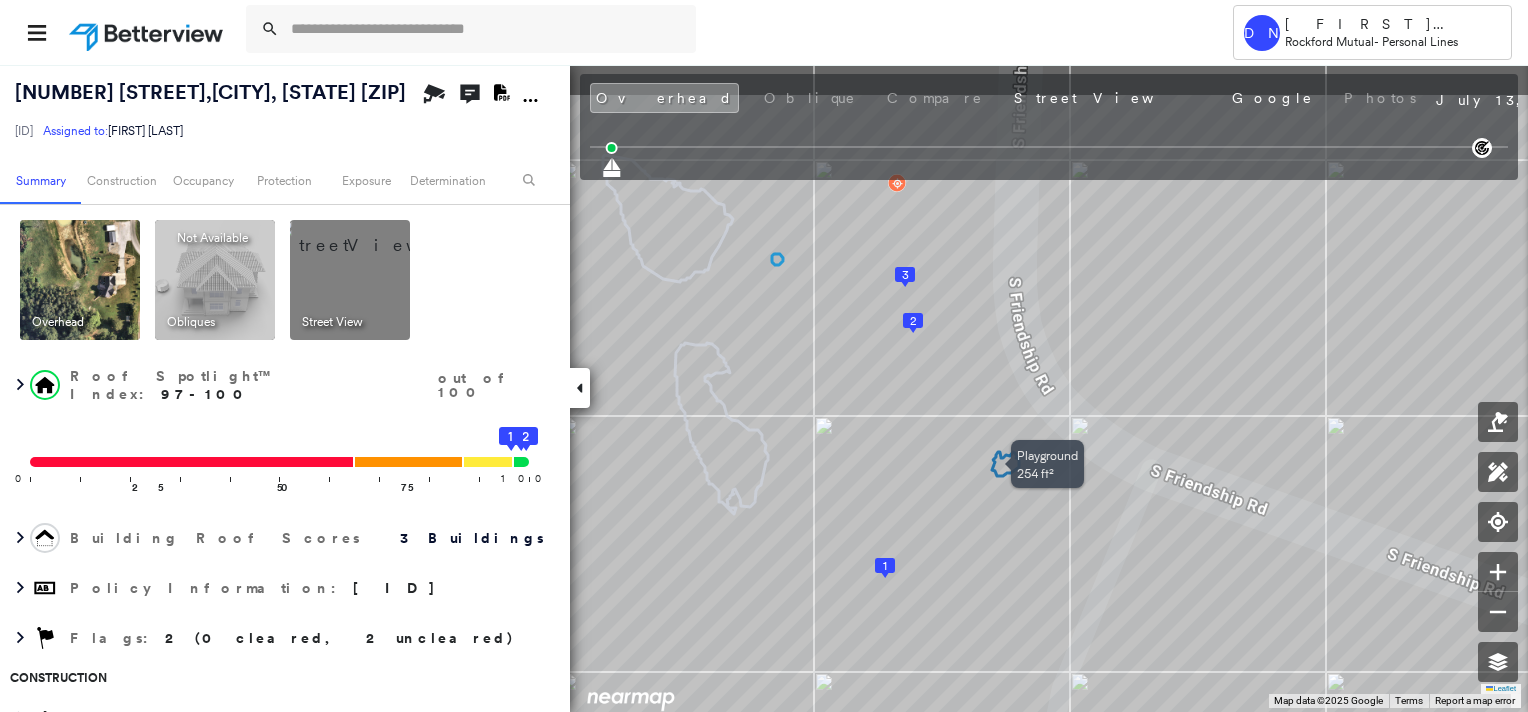 click 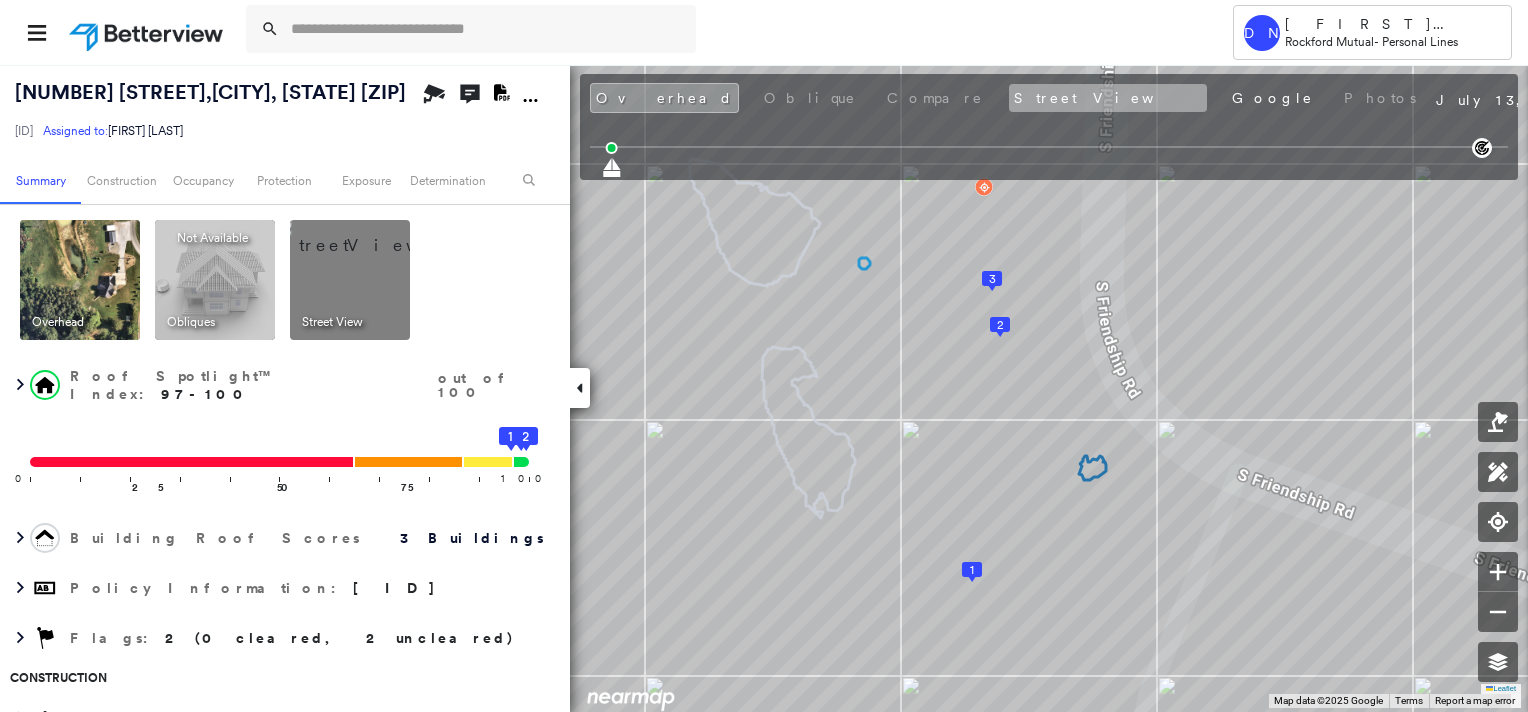 click on "Street View" at bounding box center [1108, 98] 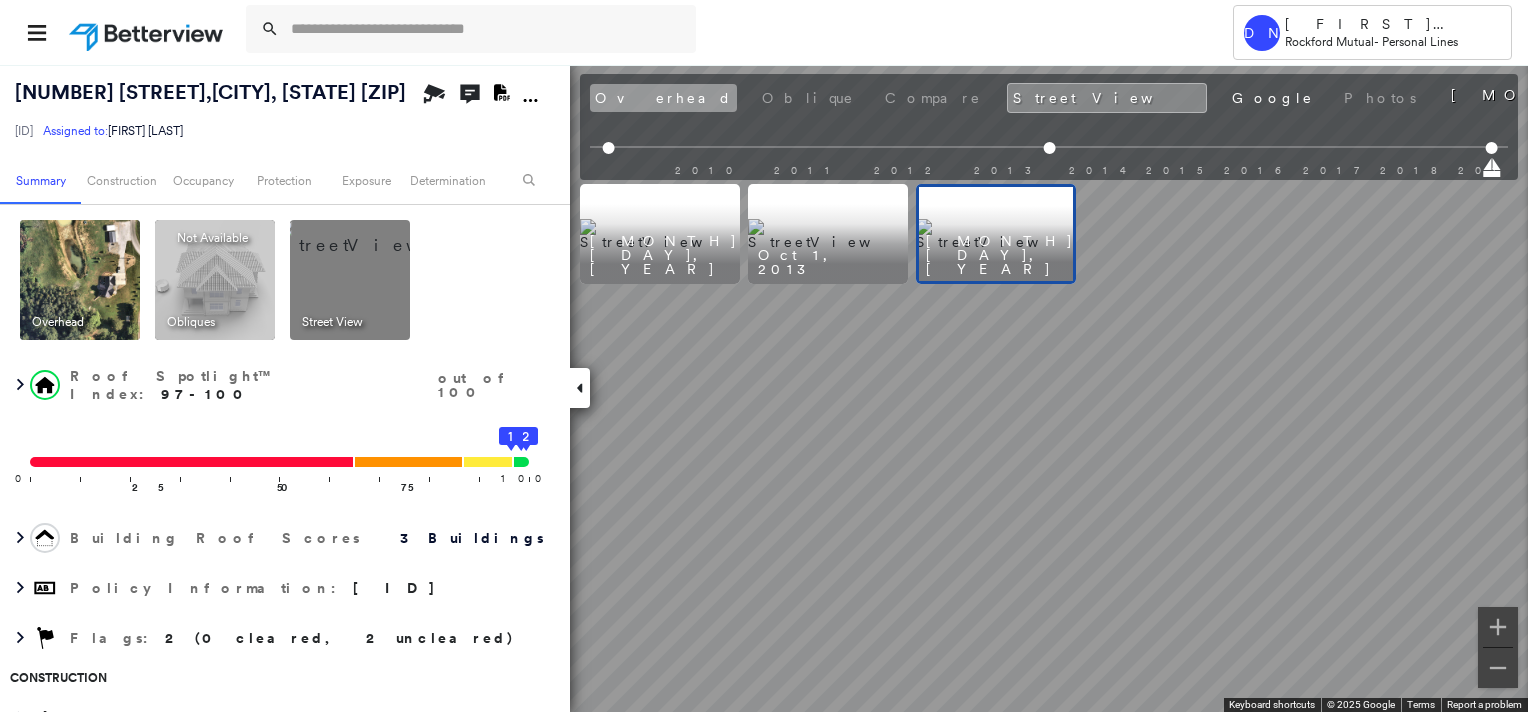 click on "Overhead" at bounding box center (663, 98) 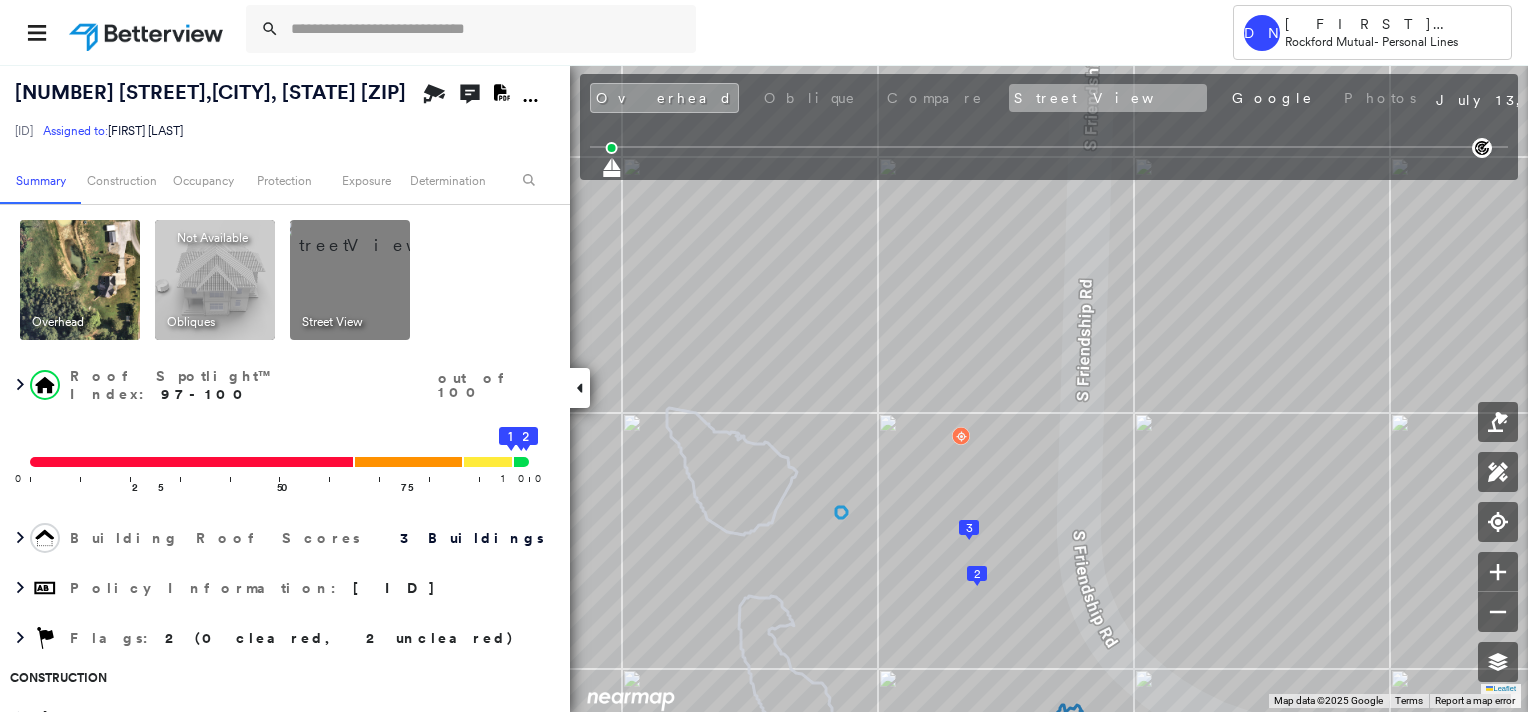 click on "Street View" at bounding box center [1108, 98] 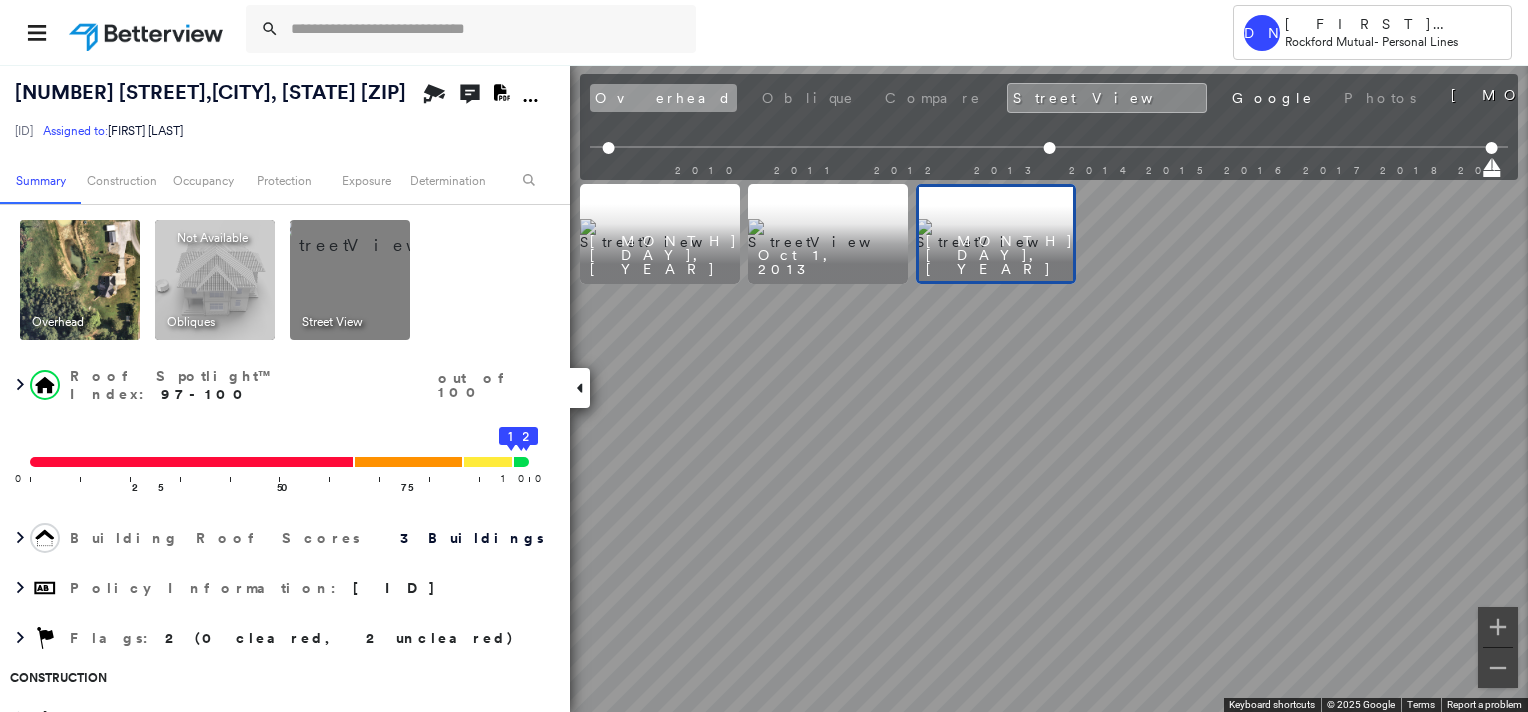 click on "Overhead" at bounding box center [663, 98] 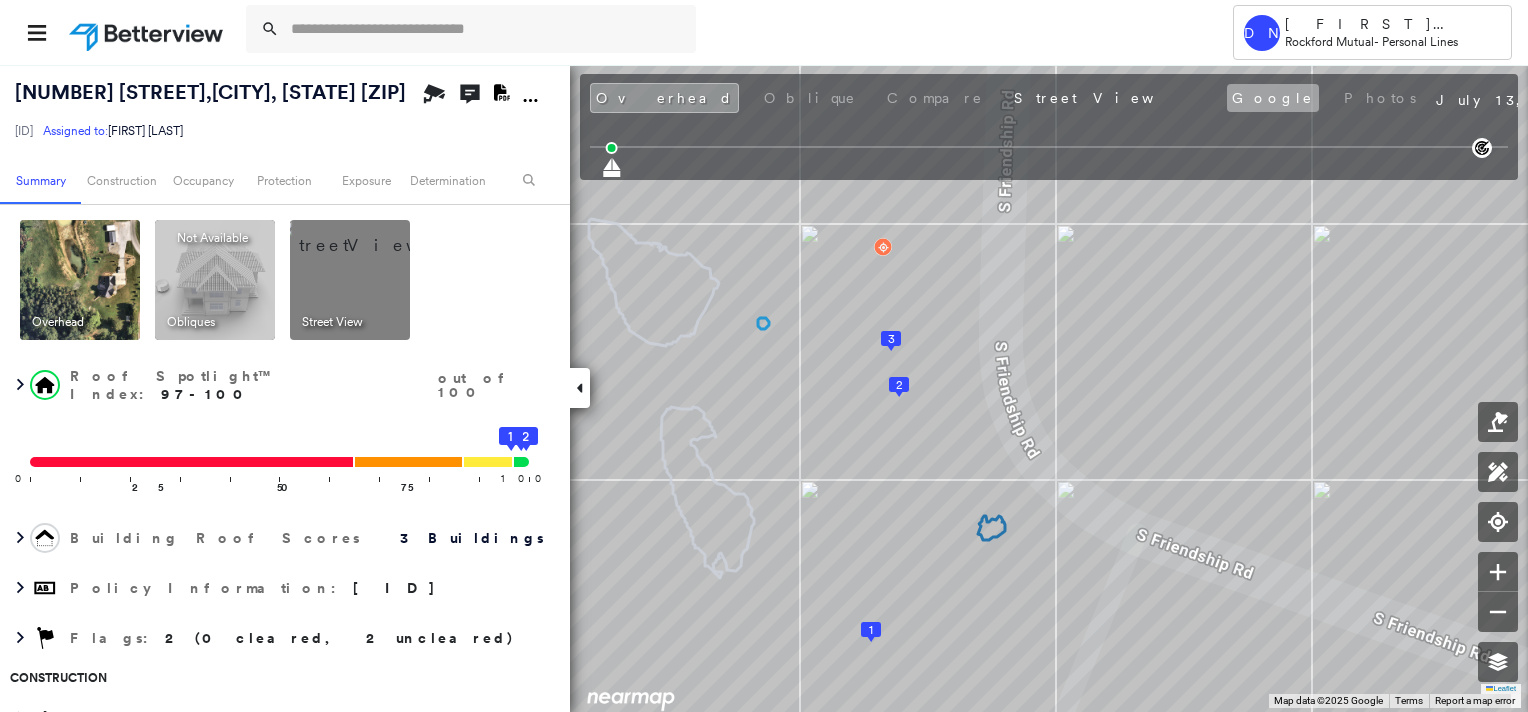 click on "Google" at bounding box center (1273, 98) 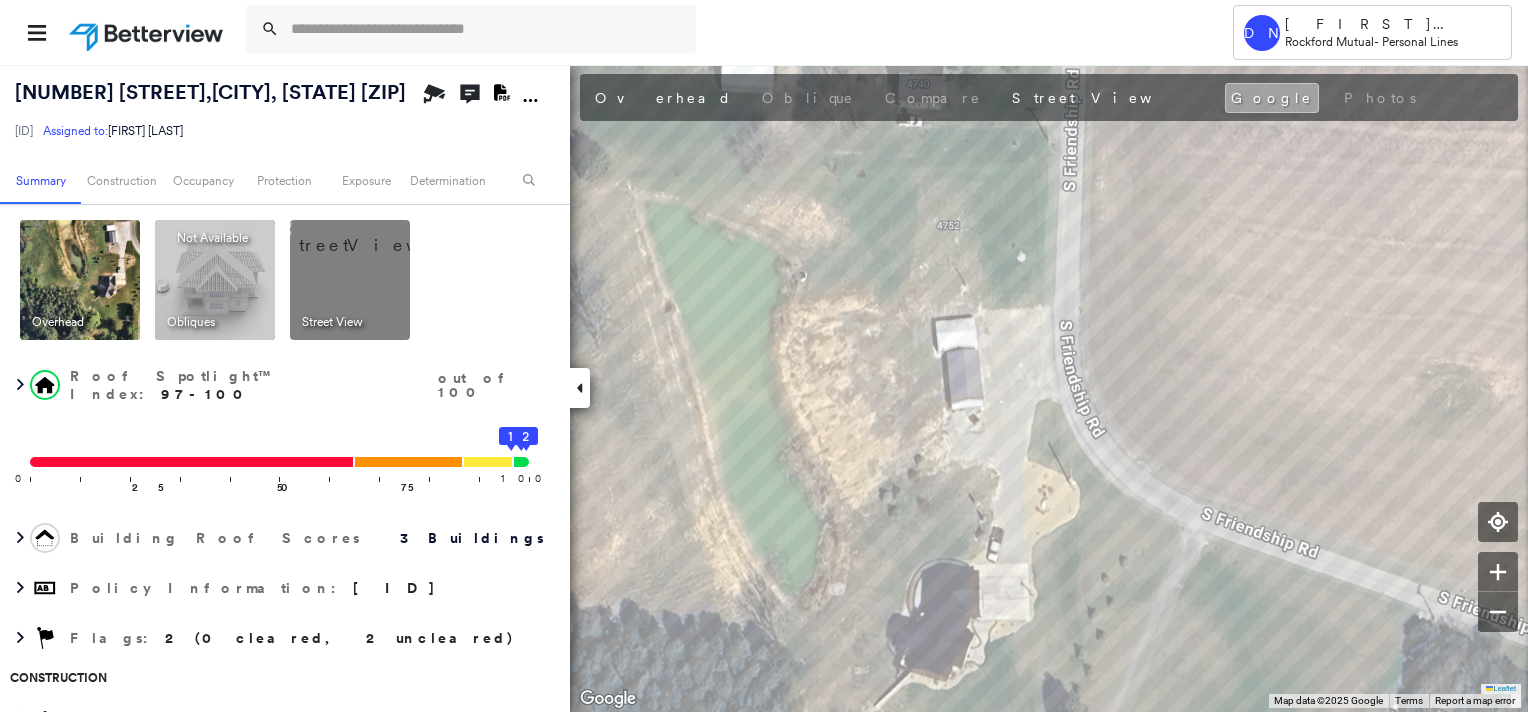 click on "Google" at bounding box center [1272, 98] 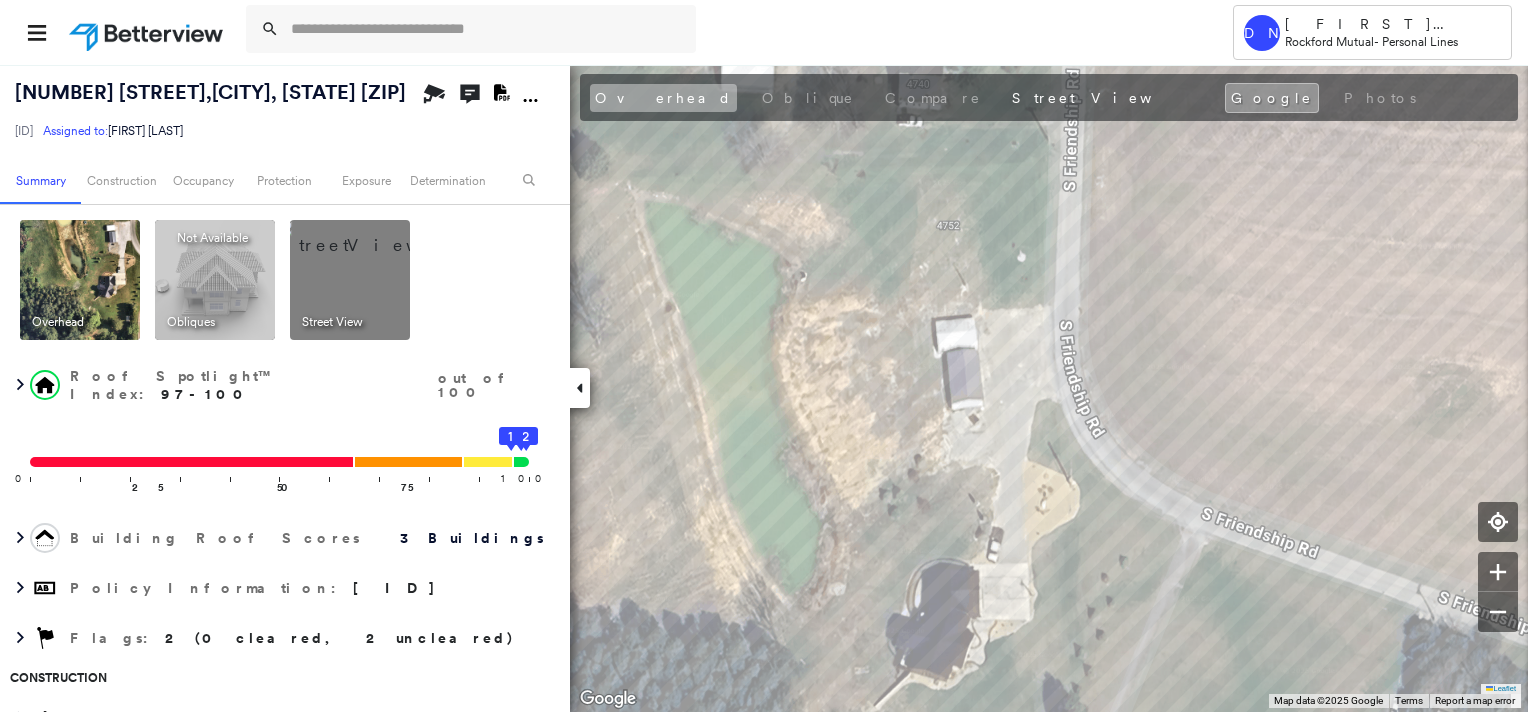 click on "Overhead" at bounding box center (663, 98) 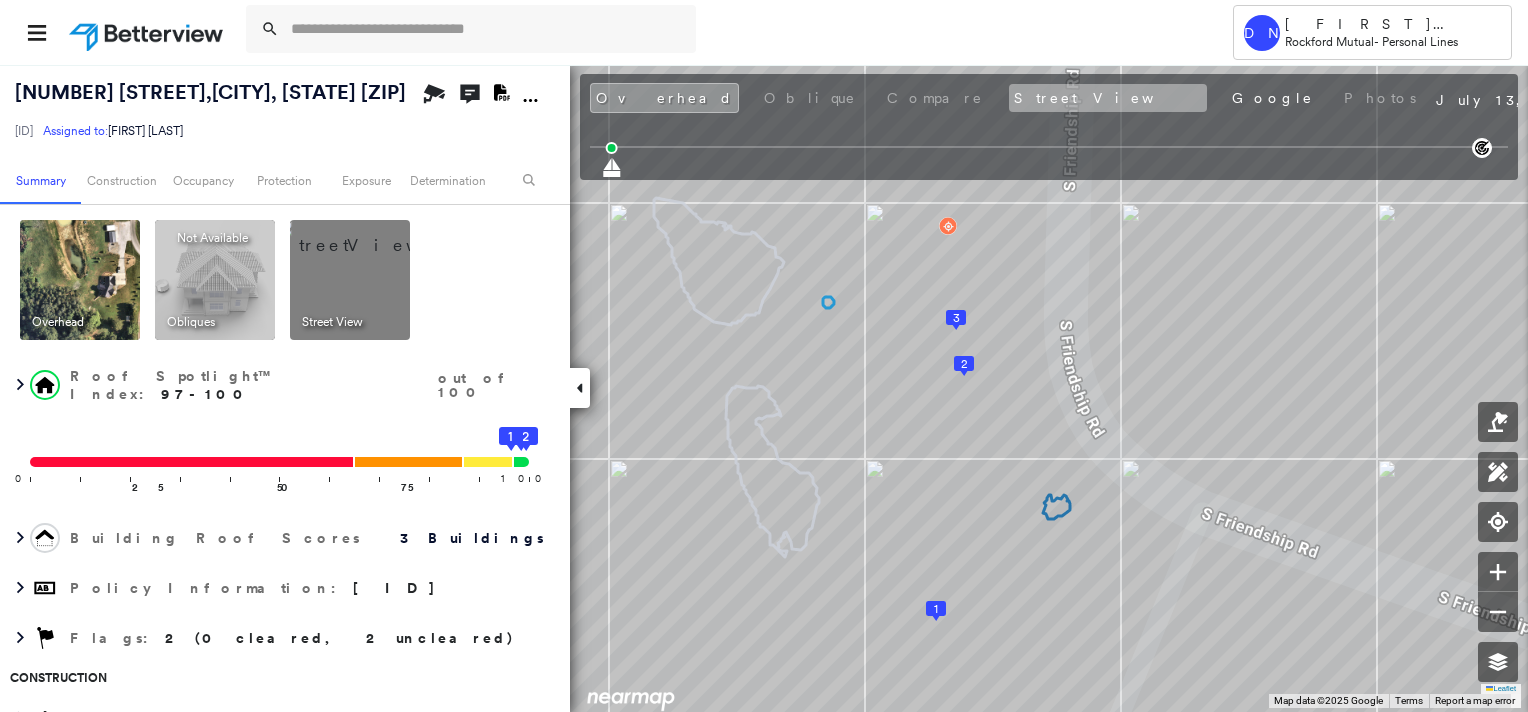 click on "Street View" at bounding box center [1108, 98] 